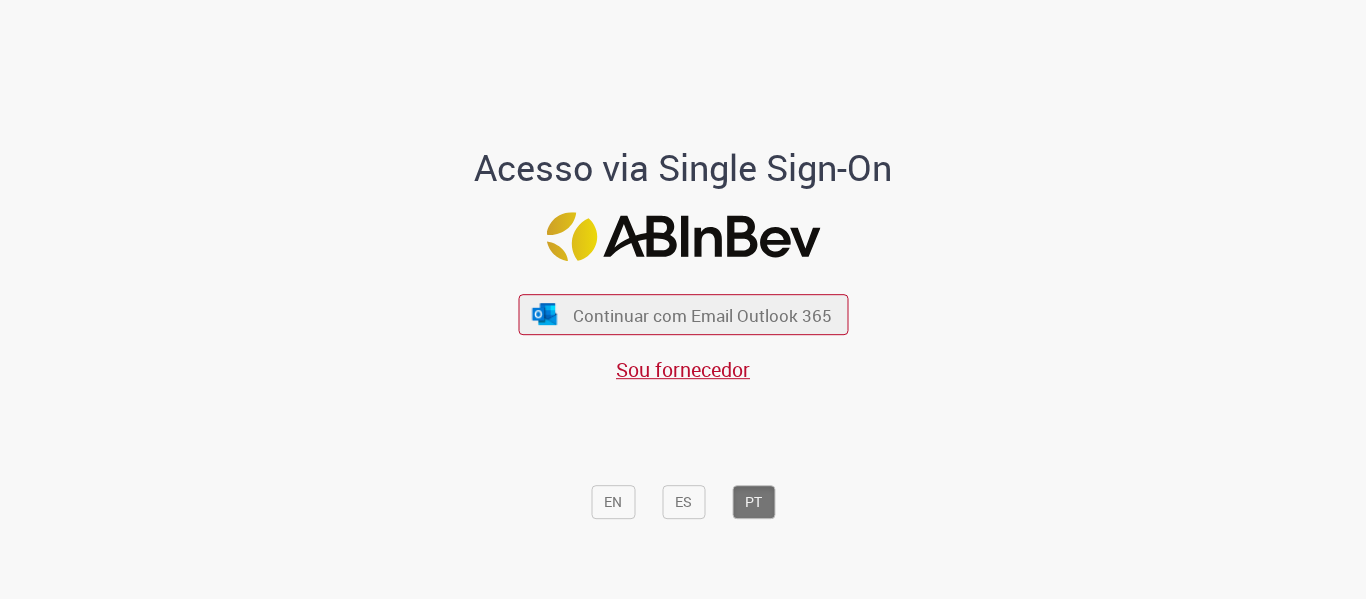 scroll, scrollTop: 0, scrollLeft: 0, axis: both 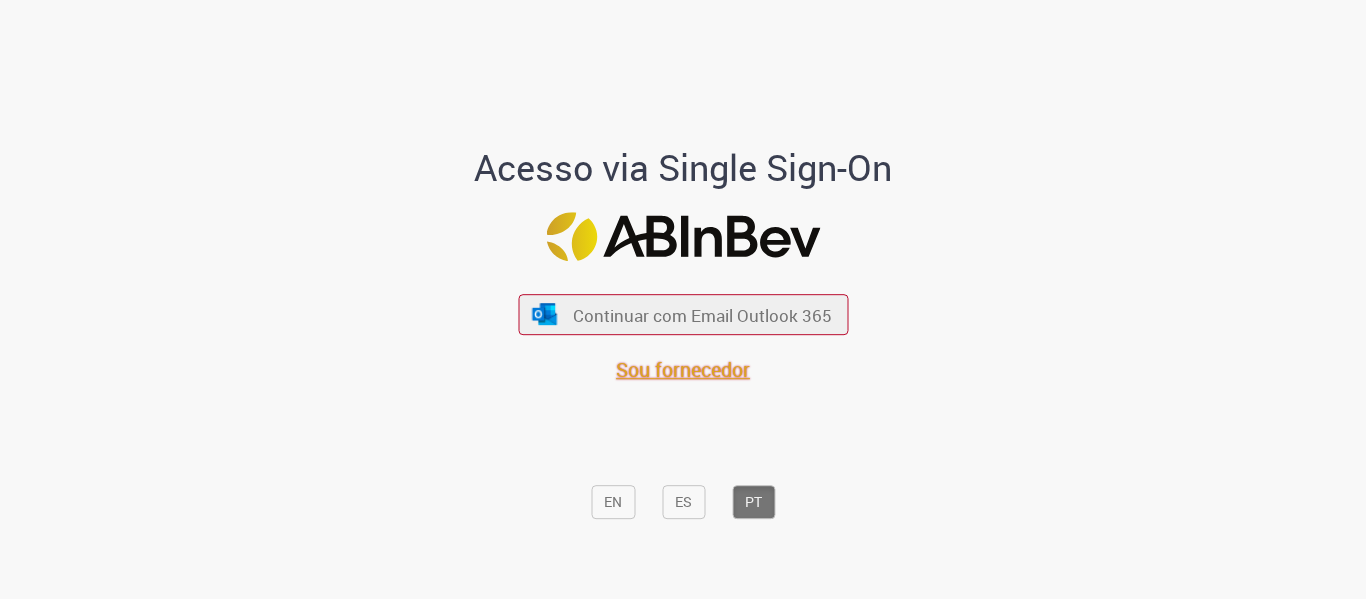 click on "Sou fornecedor" at bounding box center (683, 369) 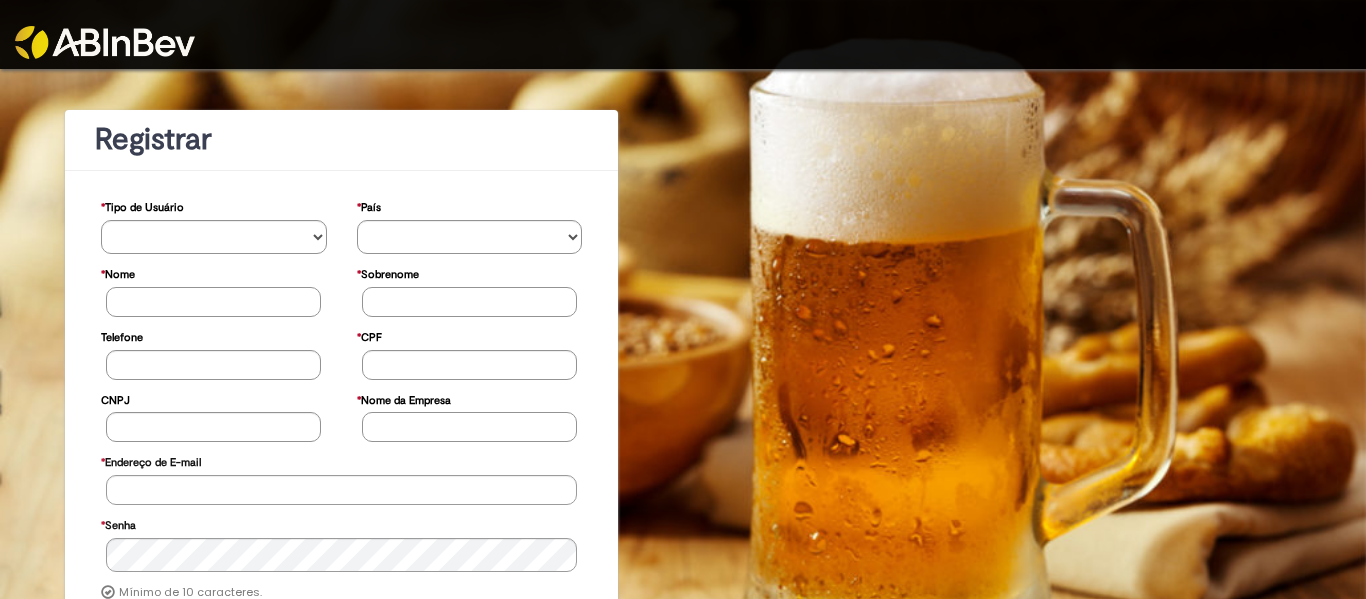 scroll, scrollTop: 0, scrollLeft: 0, axis: both 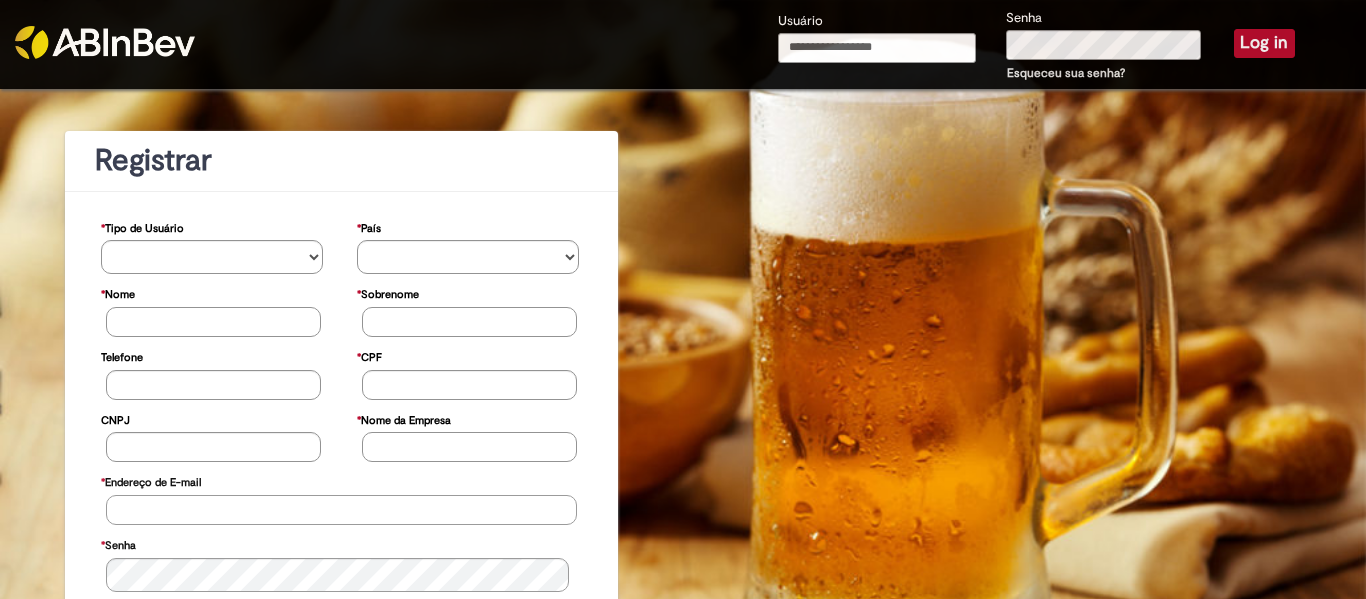 type on "**********" 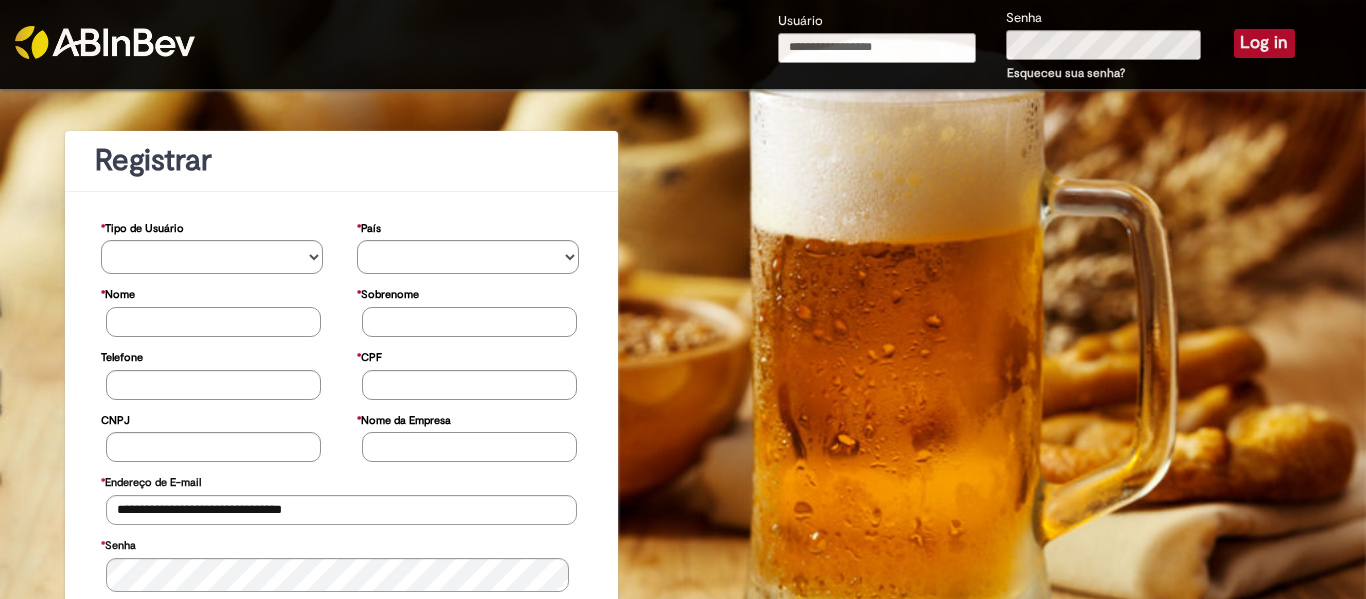 type on "**********" 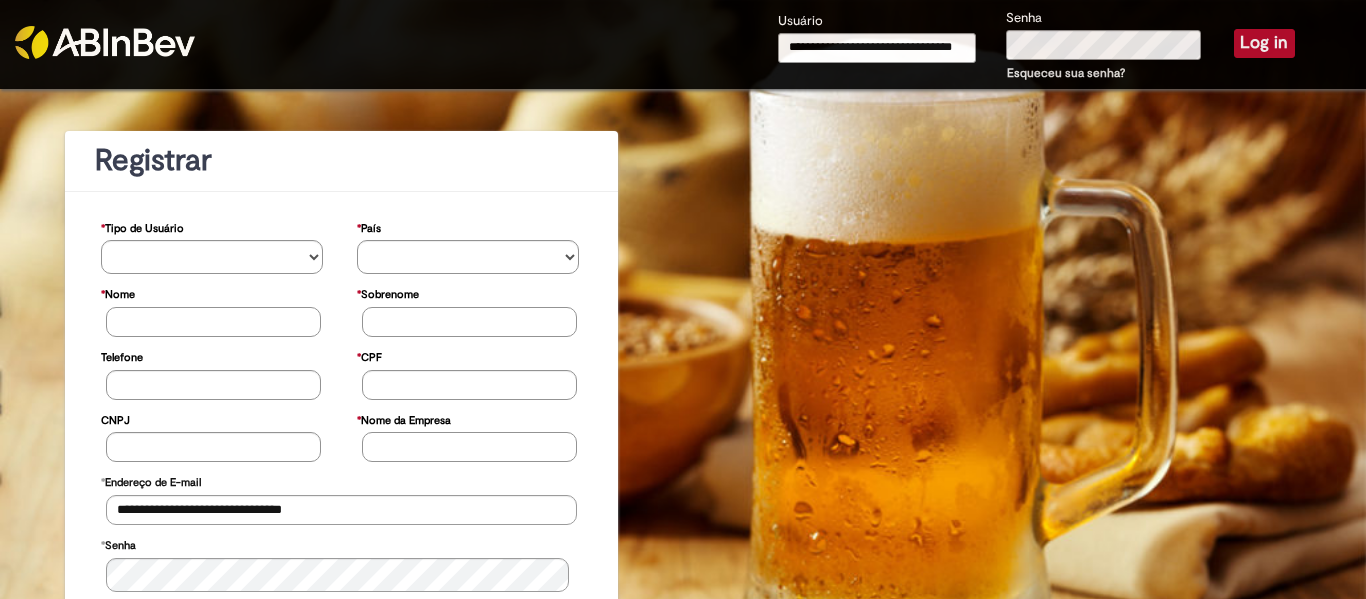 click on "Log in" at bounding box center [1264, 43] 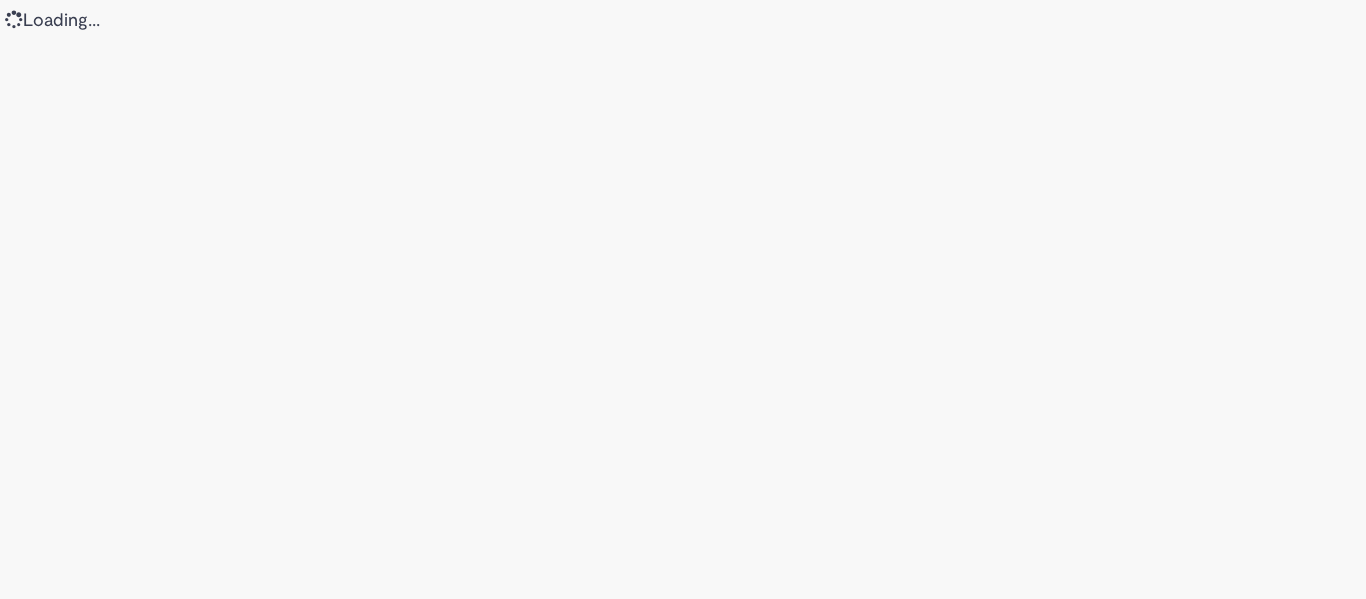scroll, scrollTop: 0, scrollLeft: 0, axis: both 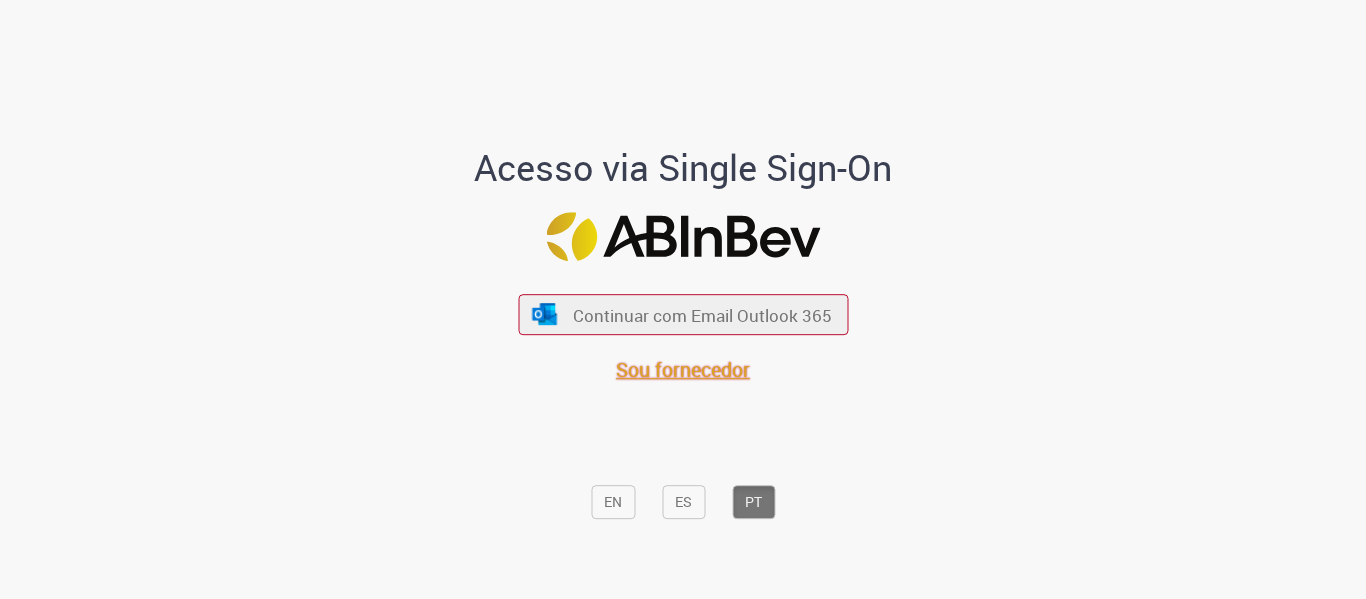 click on "Sou fornecedor" at bounding box center [683, 369] 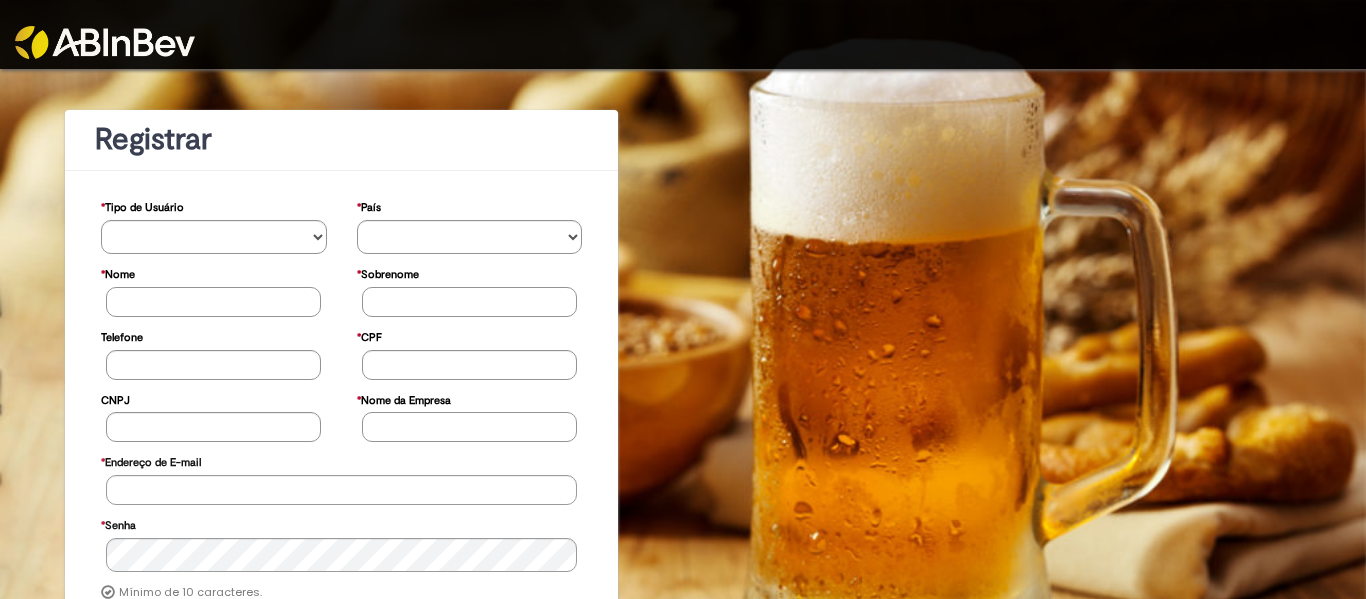 scroll, scrollTop: 0, scrollLeft: 0, axis: both 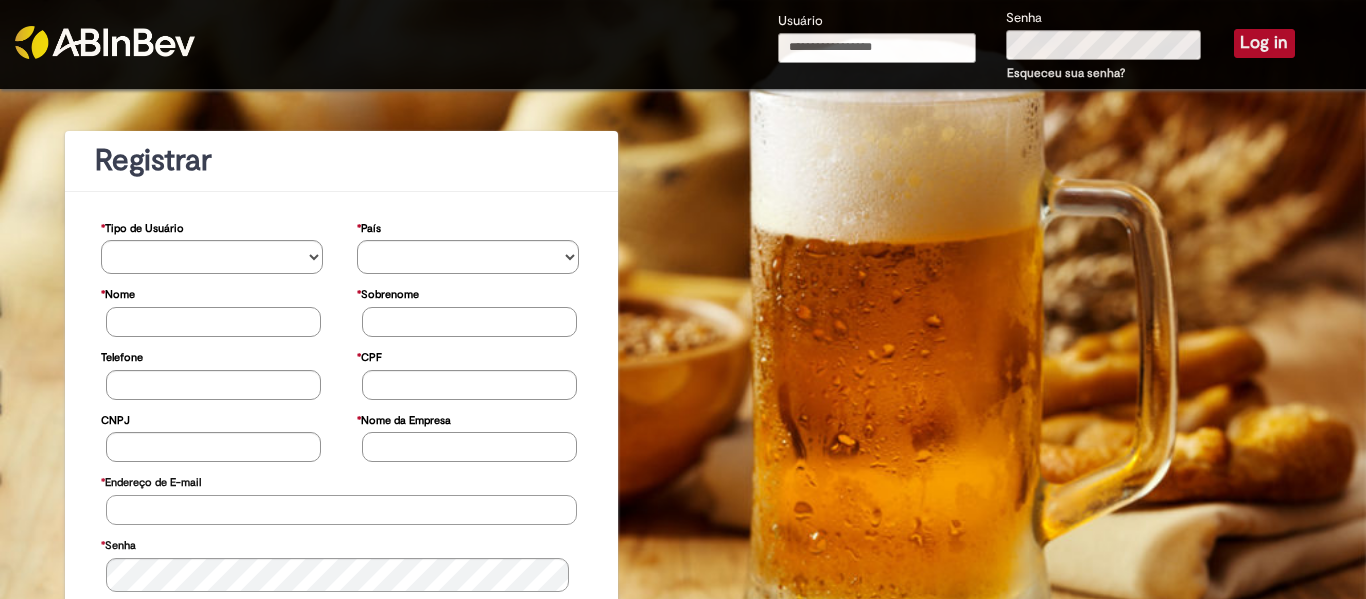 type on "**********" 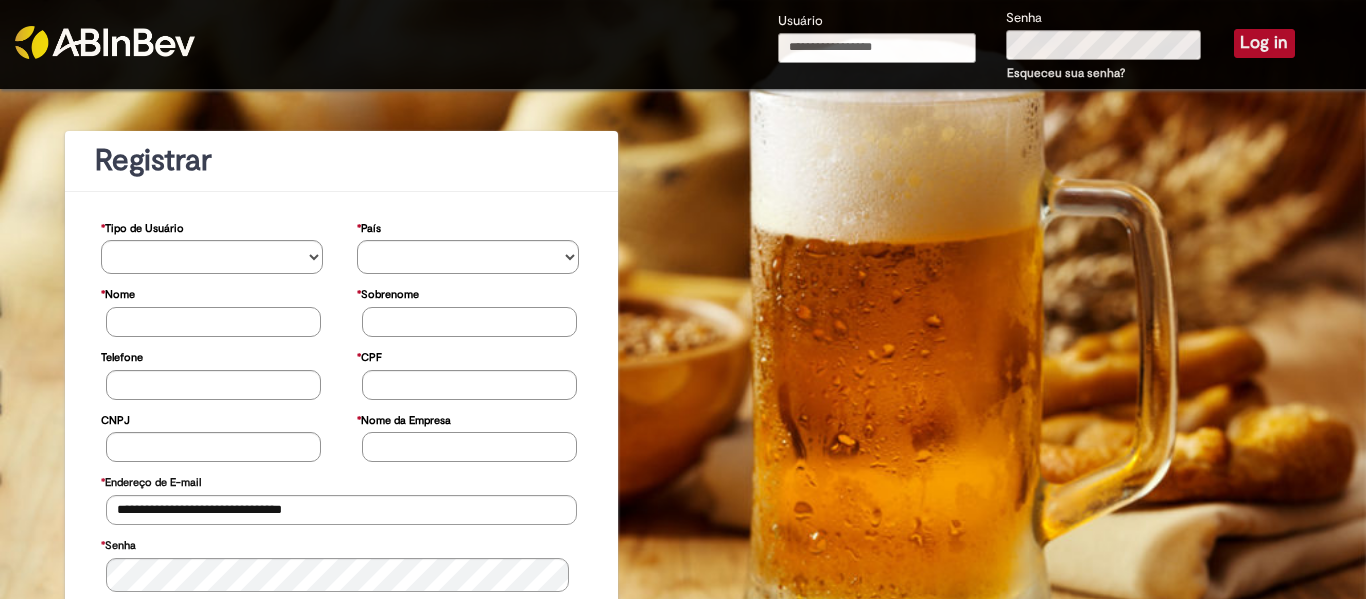 type on "**********" 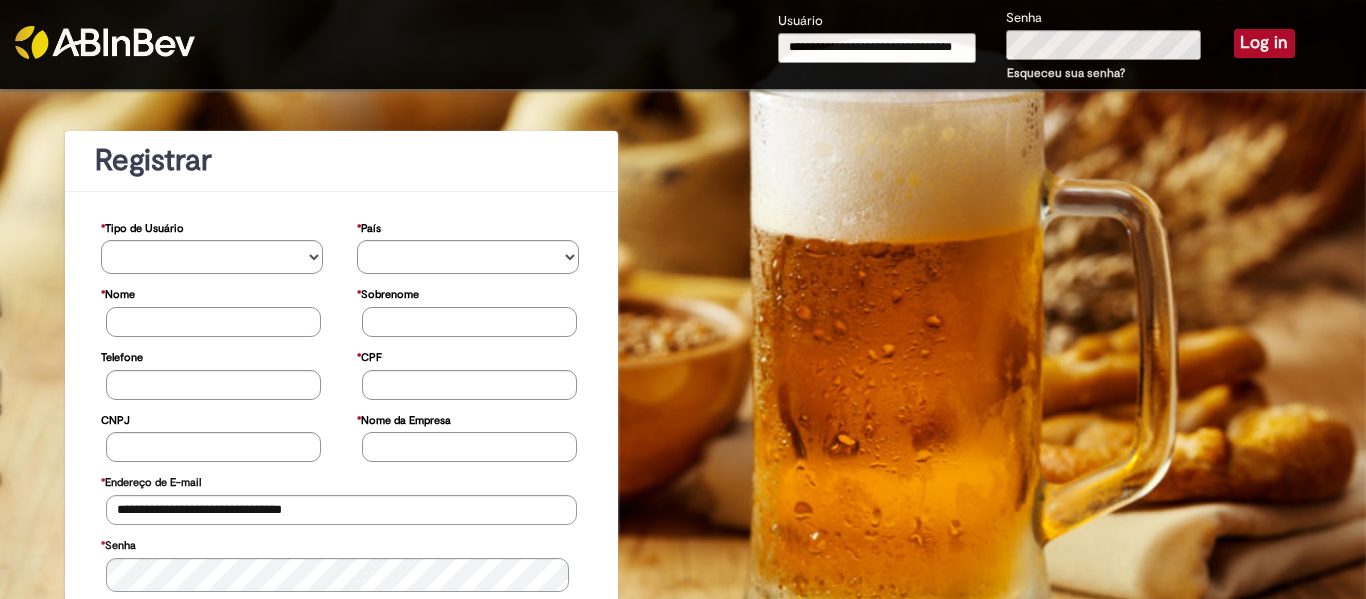 click on "Log in" at bounding box center [1264, 43] 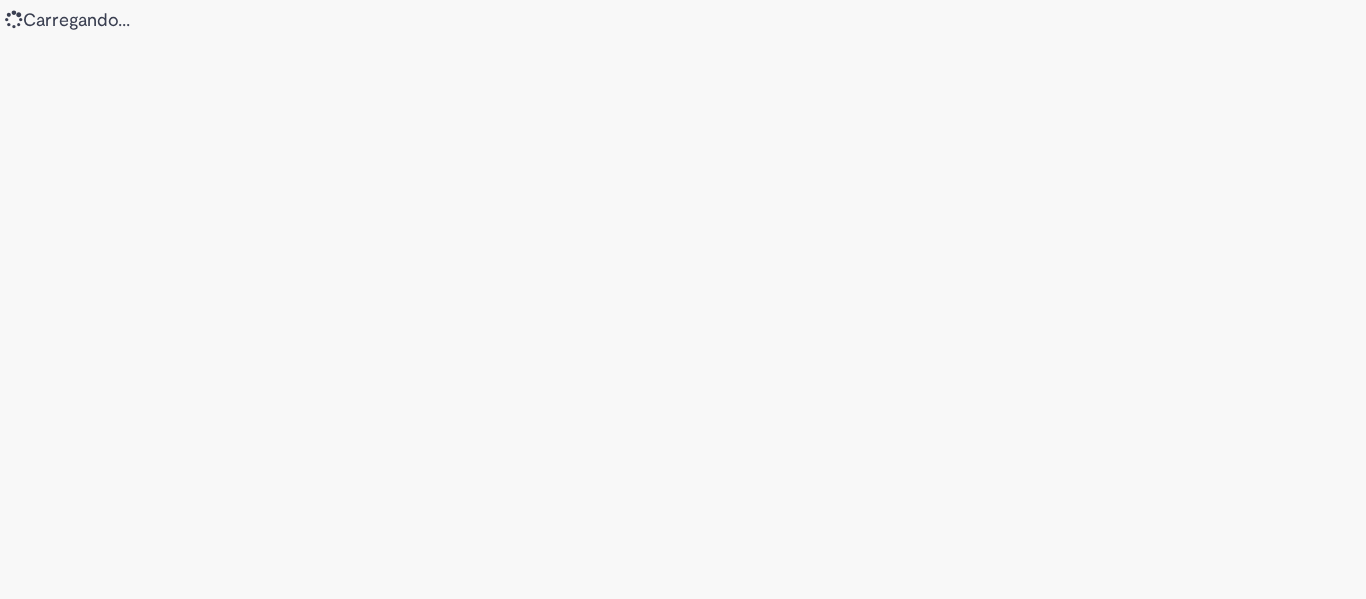 scroll, scrollTop: 0, scrollLeft: 0, axis: both 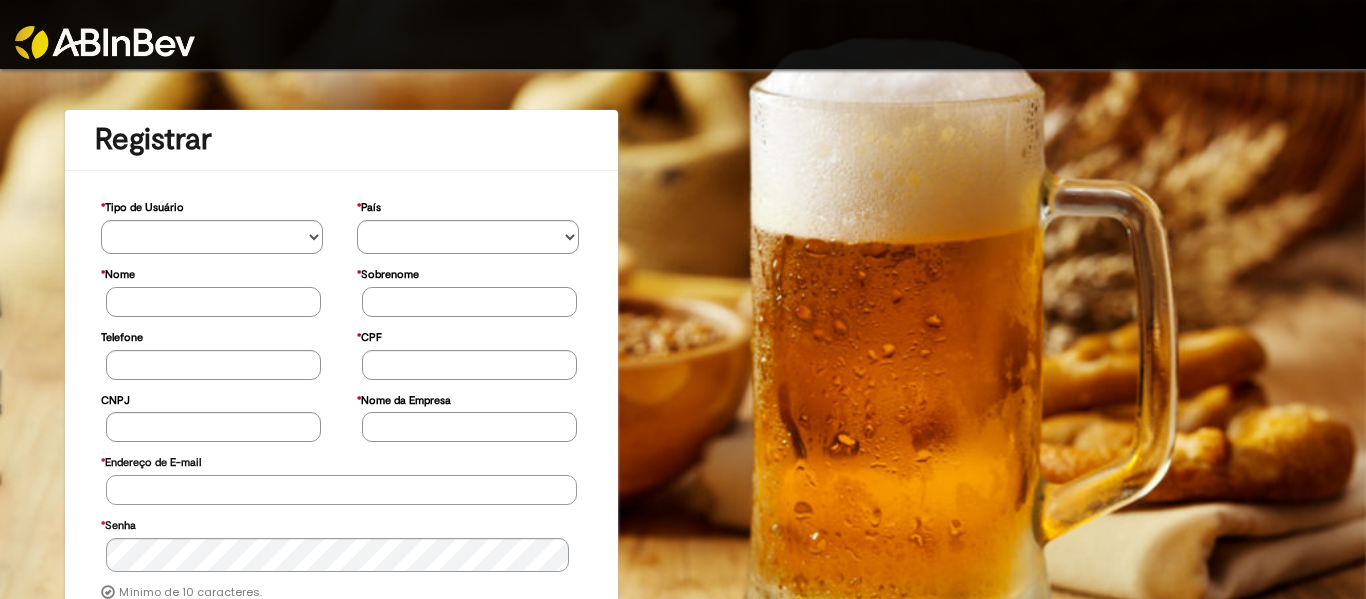 type on "**********" 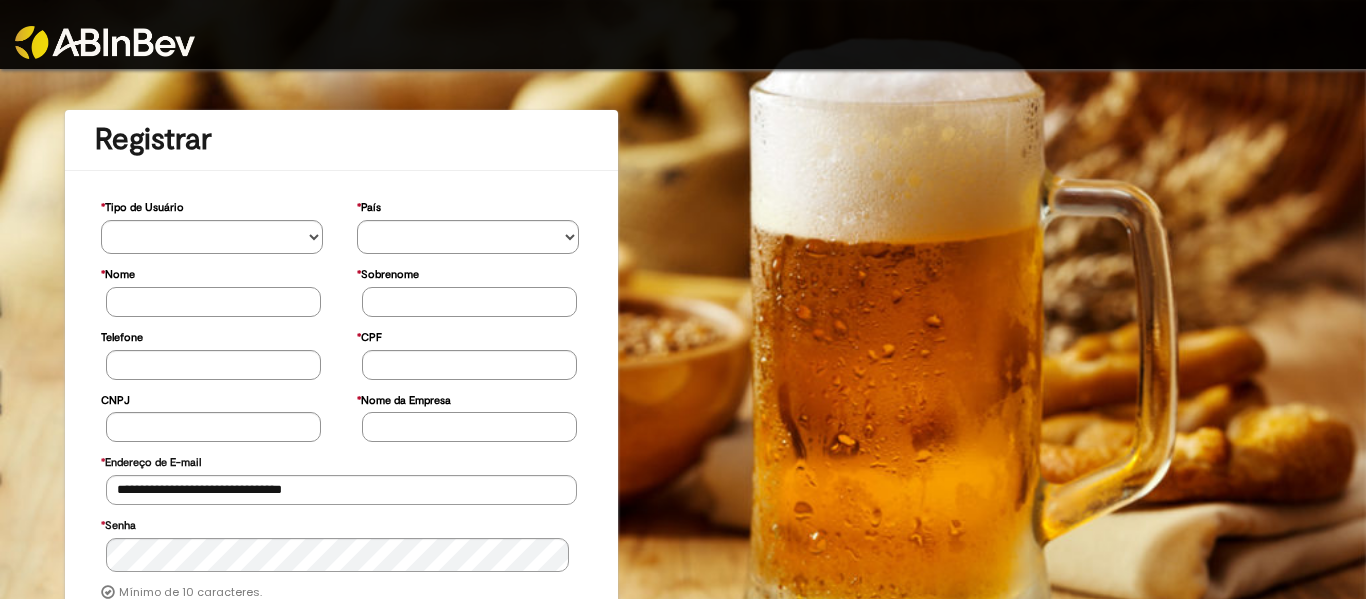 drag, startPoint x: 1069, startPoint y: 17, endPoint x: 245, endPoint y: 11, distance: 824.02185 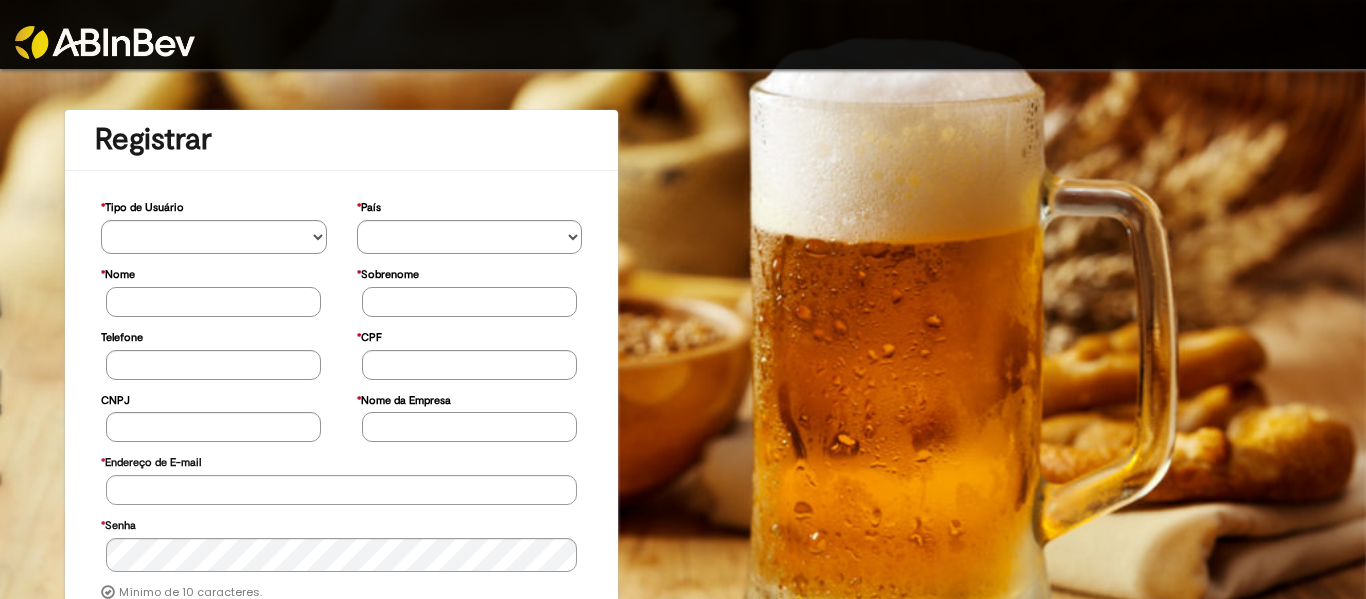 scroll, scrollTop: 0, scrollLeft: 0, axis: both 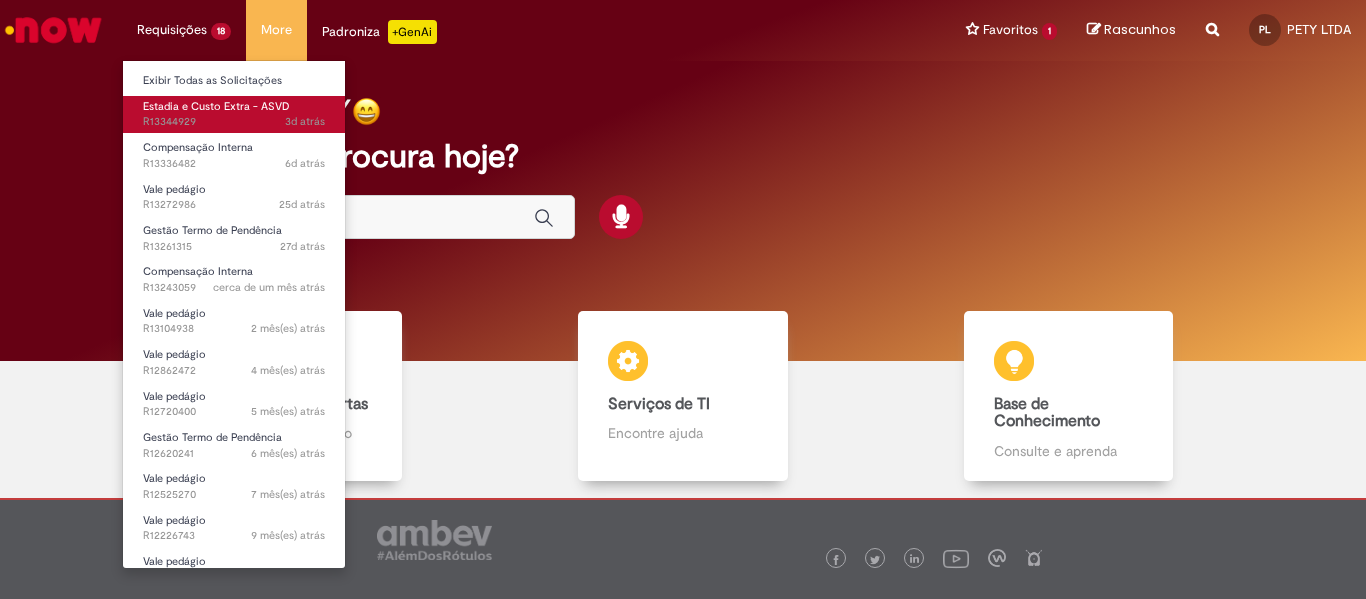 click on "3d atrás 3 dias atrás  R13344929" at bounding box center [234, 122] 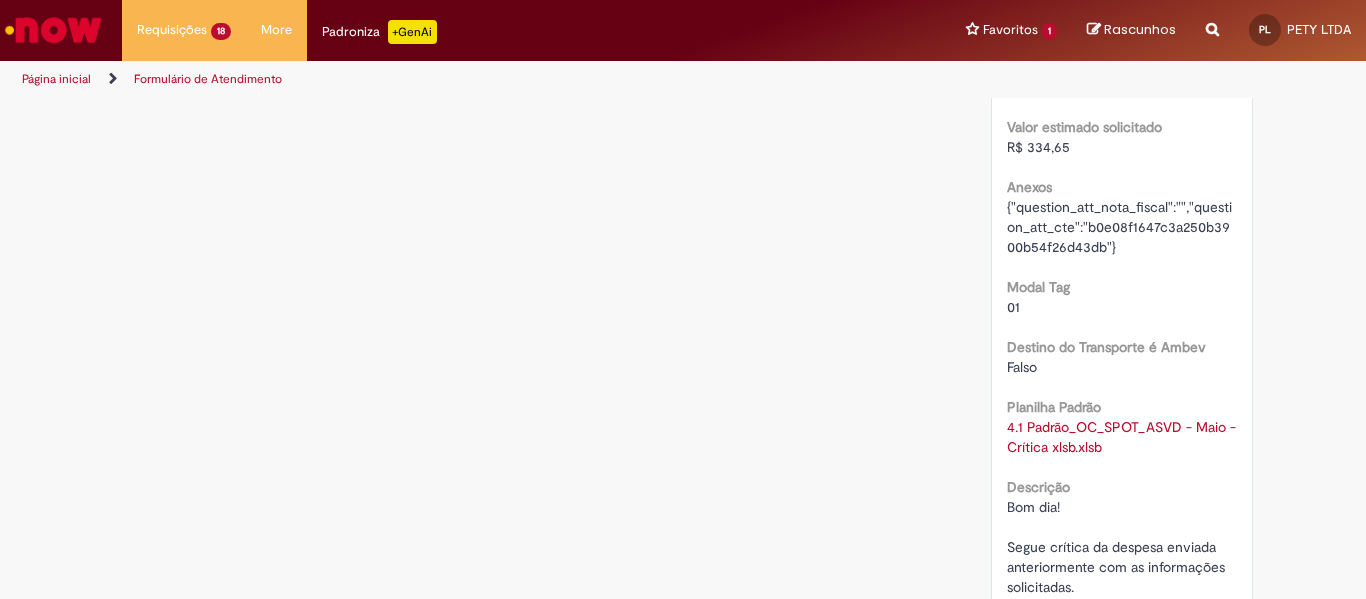 scroll, scrollTop: 1671, scrollLeft: 0, axis: vertical 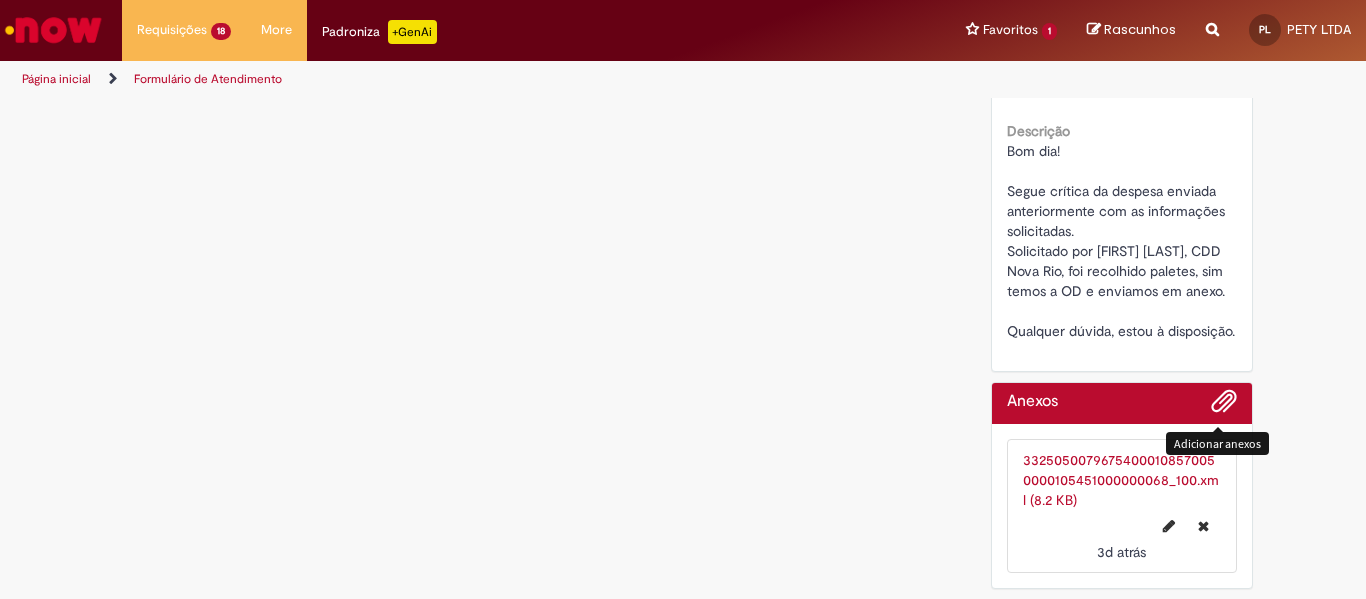 click at bounding box center [1224, 402] 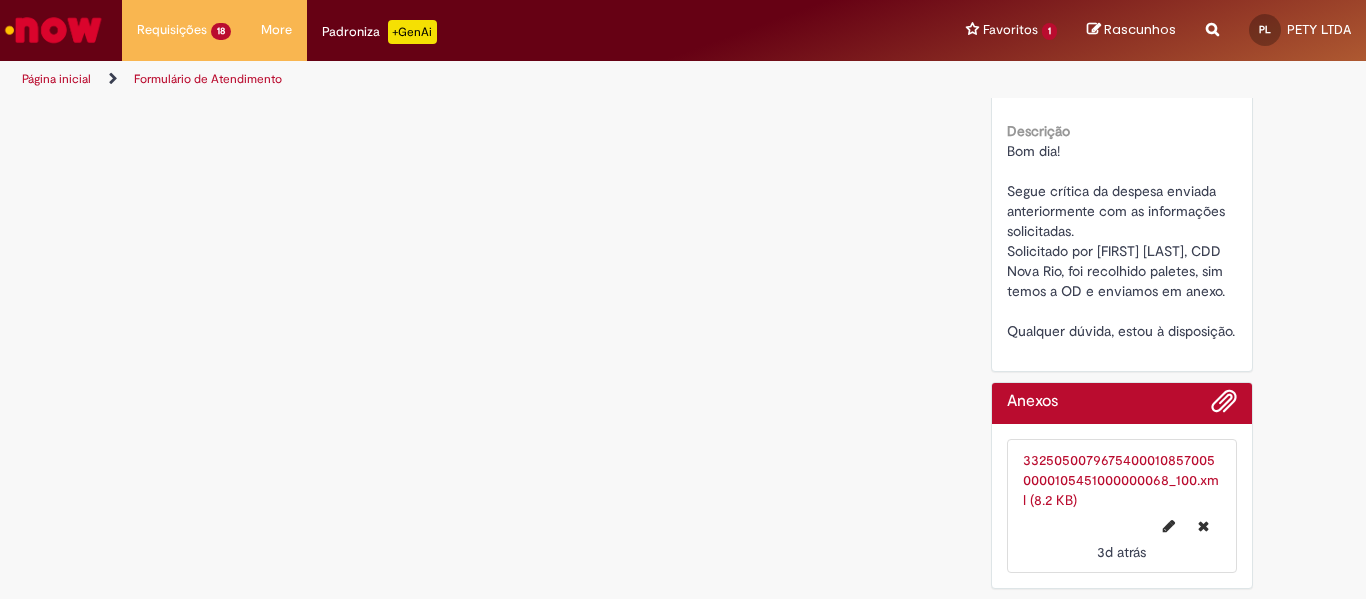 click on "Verificar Código de Barras
Aguardando Aprovação
Aguardando atendimento
Em andamento
Validação
Concluído
Estadia e Custo Extra - ASVD
Enviar
PL
PETY LTDA
3d atrás 3 dias atrás
4.1 Padrão_OC_SPOT_ASVD - Maio - Crítica xlsb.xlsb  4.66 MB
PL" at bounding box center (683, -486) 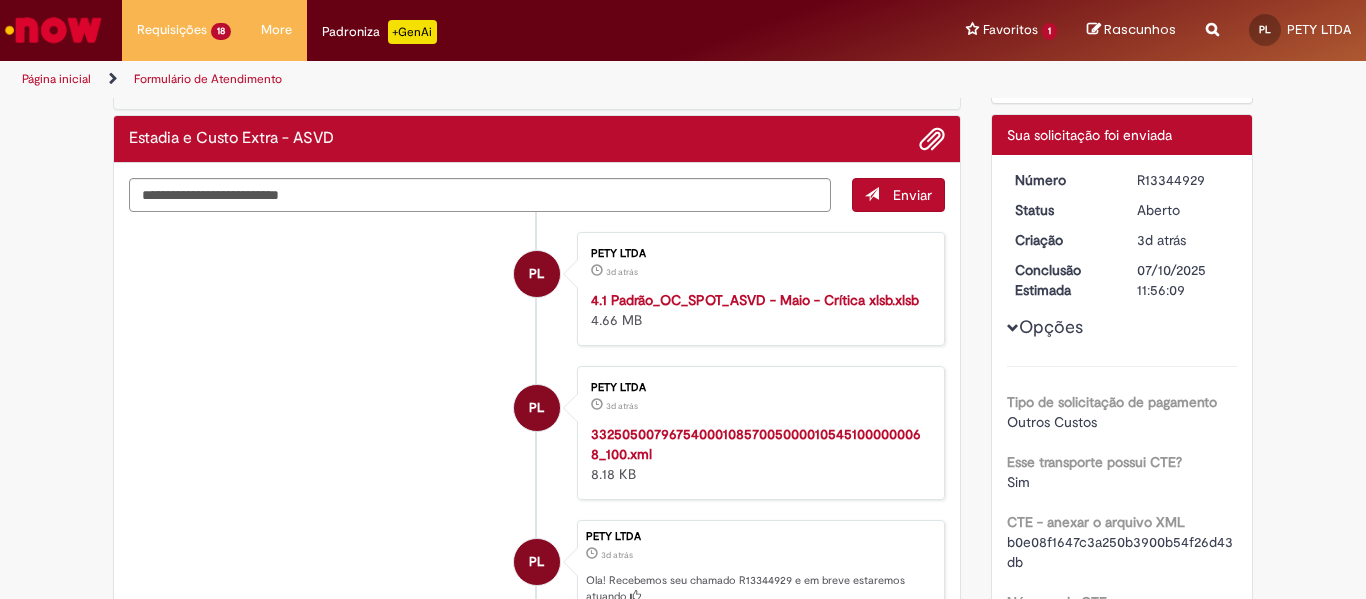 scroll, scrollTop: 71, scrollLeft: 0, axis: vertical 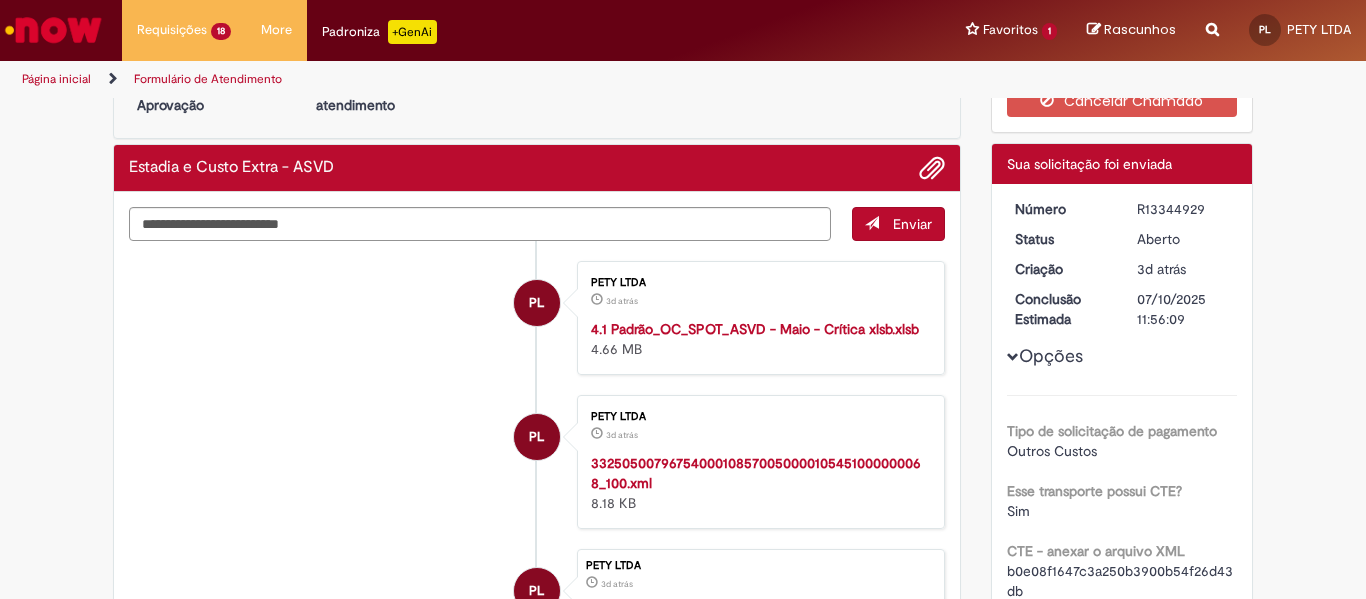 click on "PL
PETY LTDA
3d atrás 3 dias atrás
4.1 Padrão_OC_SPOT_ASVD - Maio - Crítica xlsb.xlsb  4.66 MB" at bounding box center [537, 318] 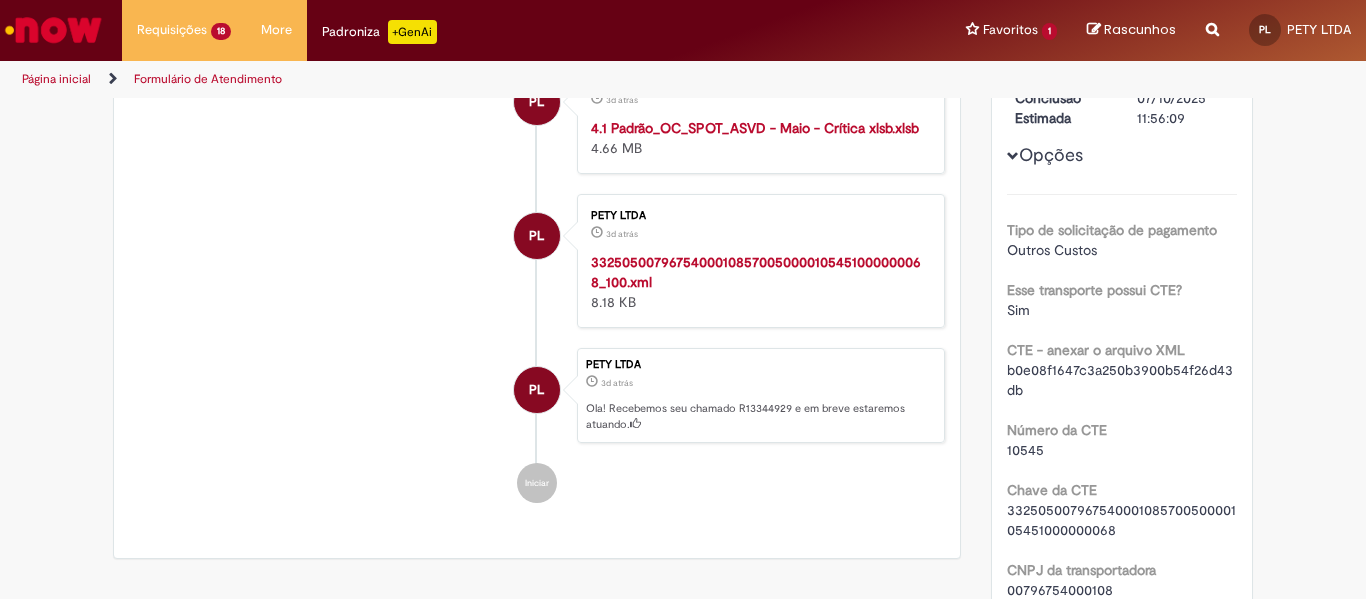 scroll, scrollTop: 271, scrollLeft: 0, axis: vertical 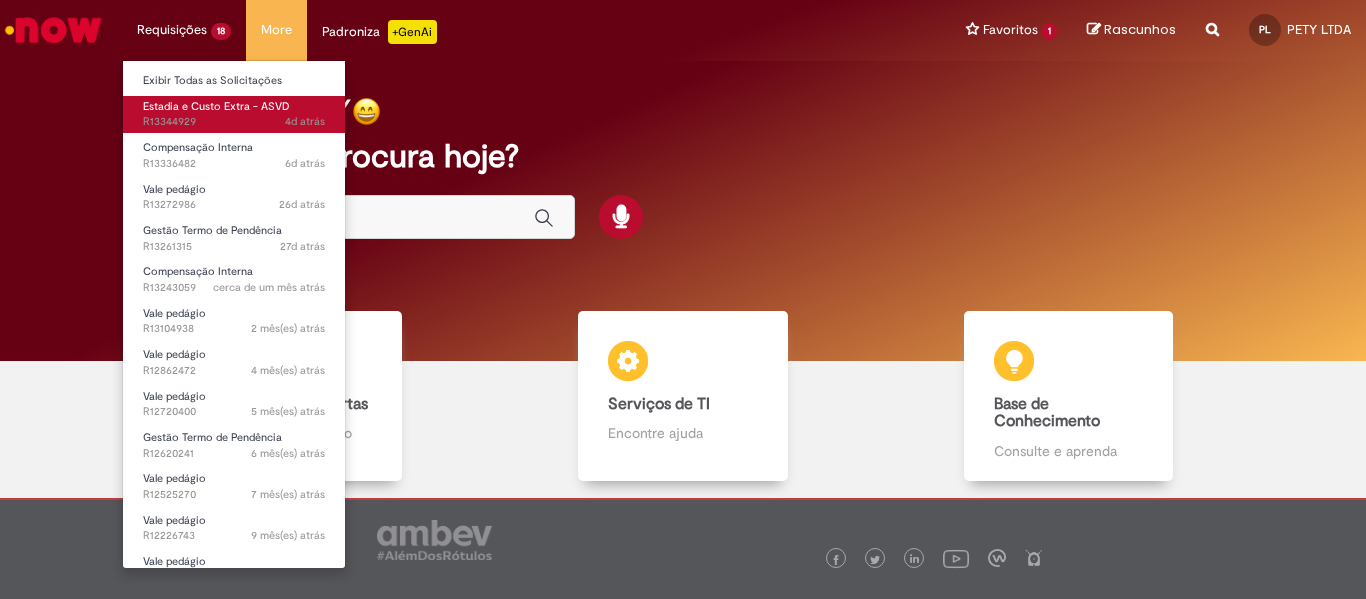 click on "Estadia e Custo Extra - ASVD" at bounding box center [216, 106] 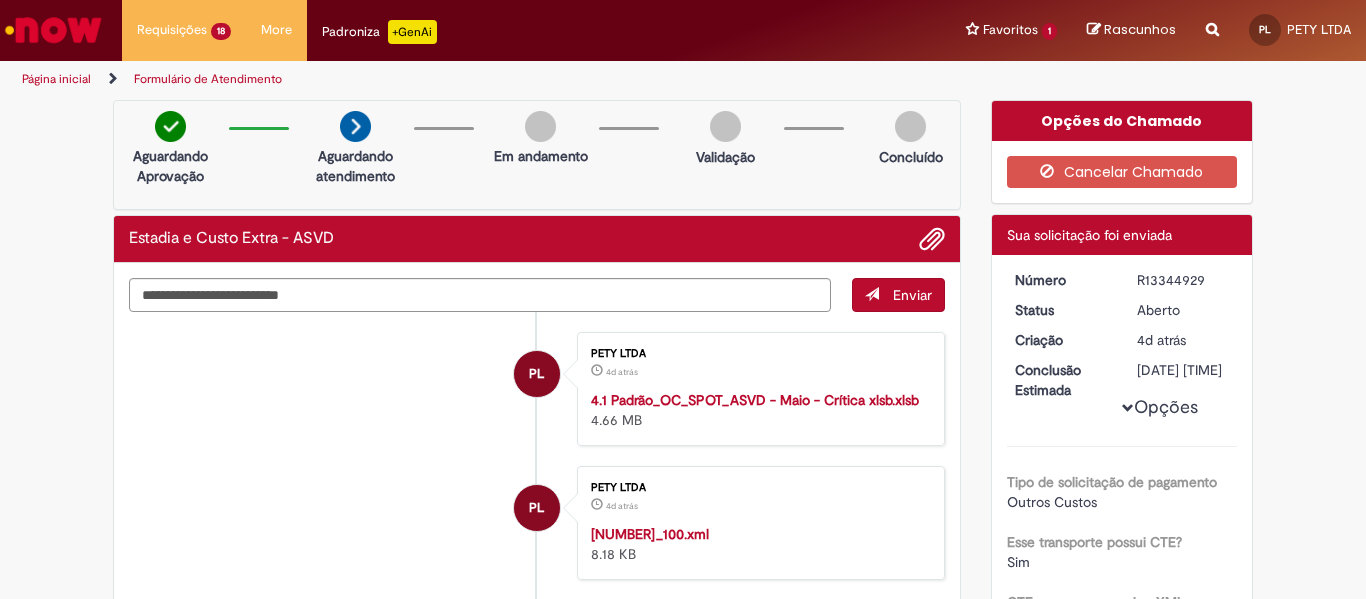 click on "Estadia e Custo Extra - ASVD" at bounding box center [537, 239] 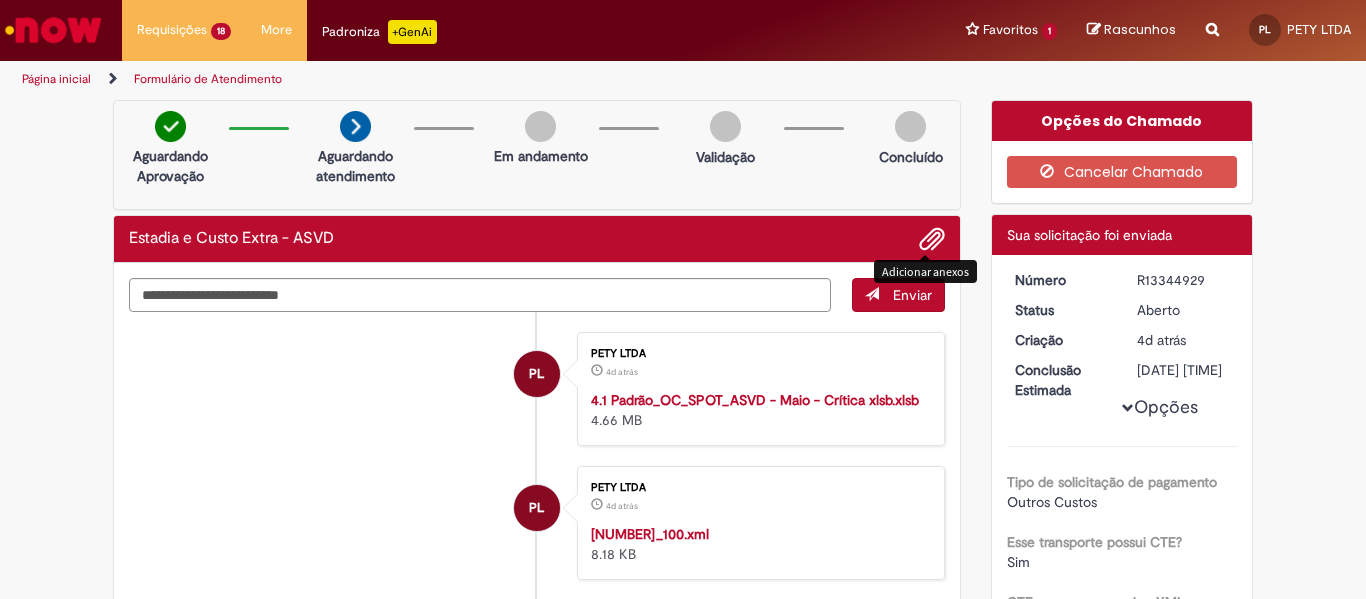 click at bounding box center [932, 240] 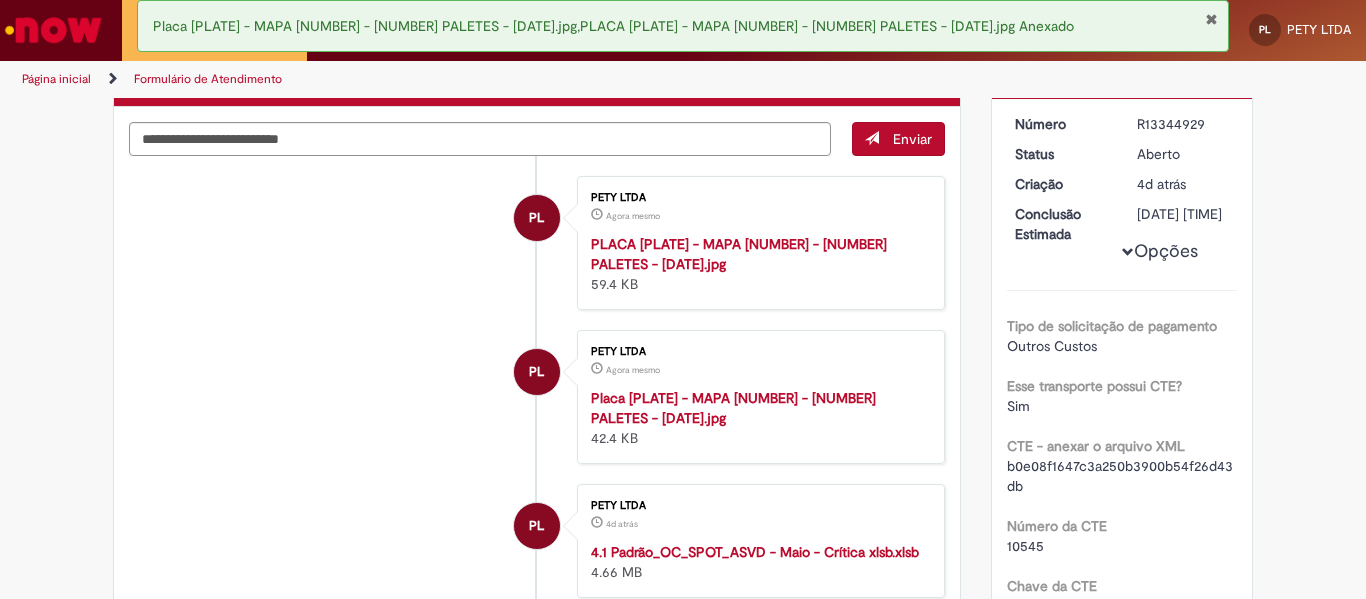 scroll, scrollTop: 200, scrollLeft: 0, axis: vertical 